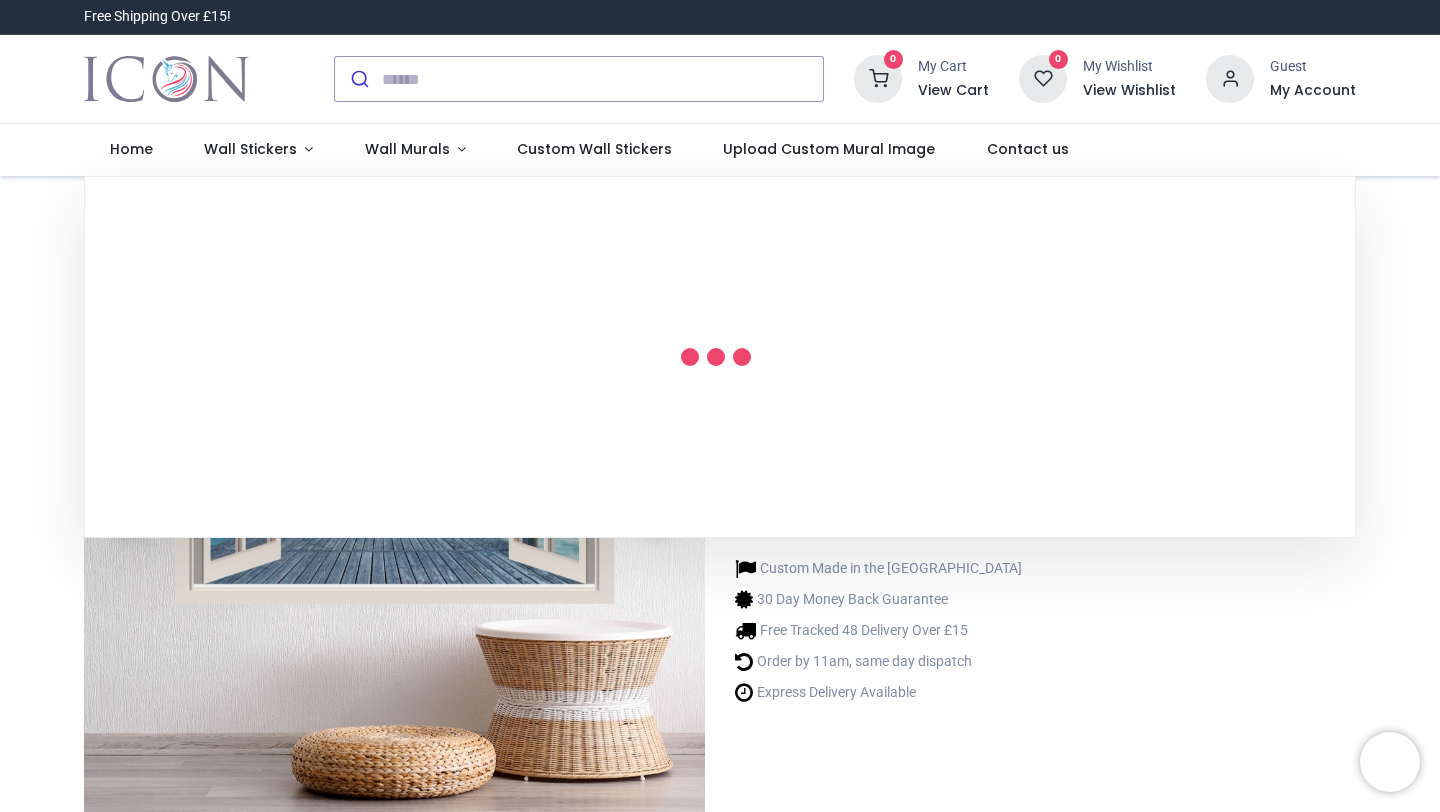 scroll, scrollTop: 0, scrollLeft: 0, axis: both 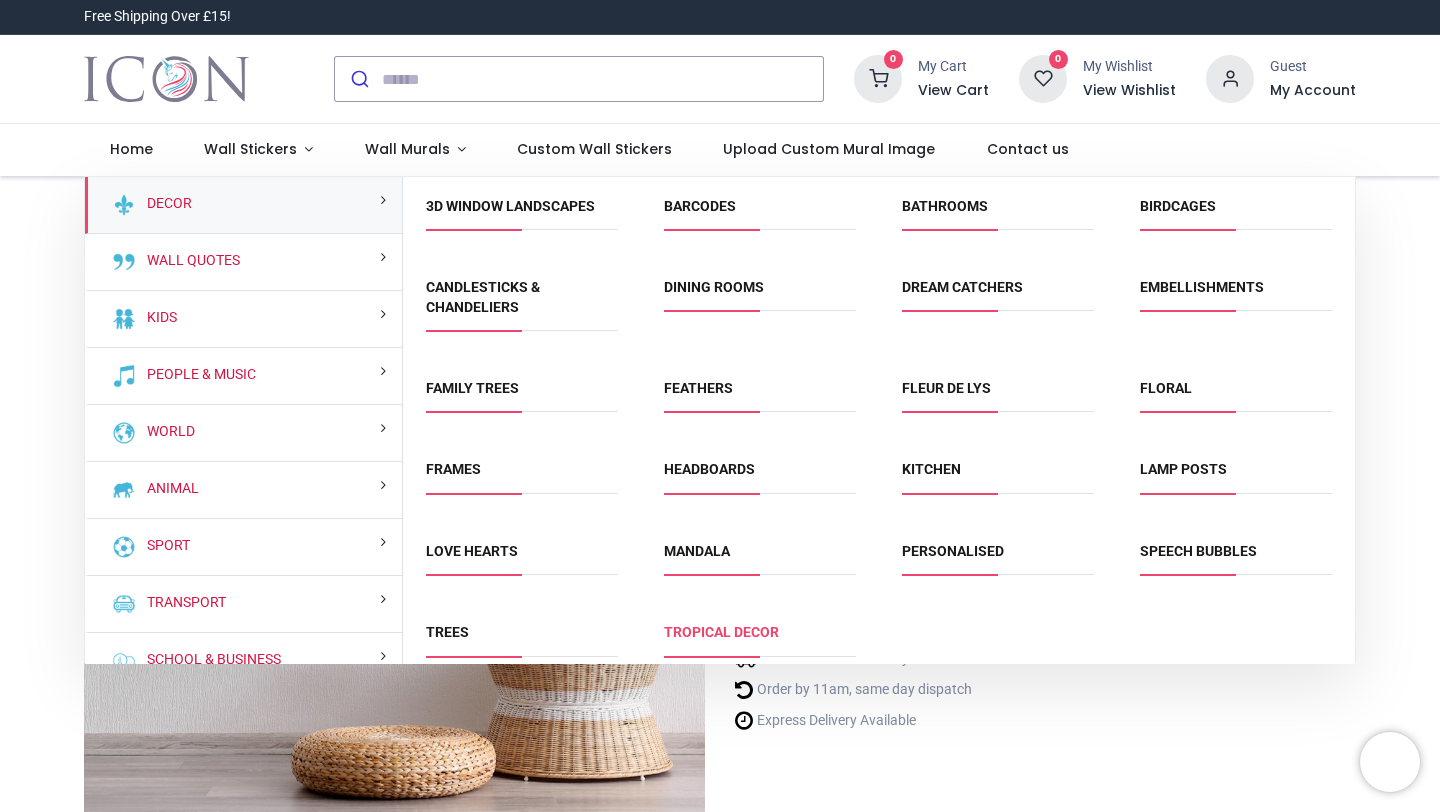 click on "Tropical Decor" at bounding box center [721, 632] 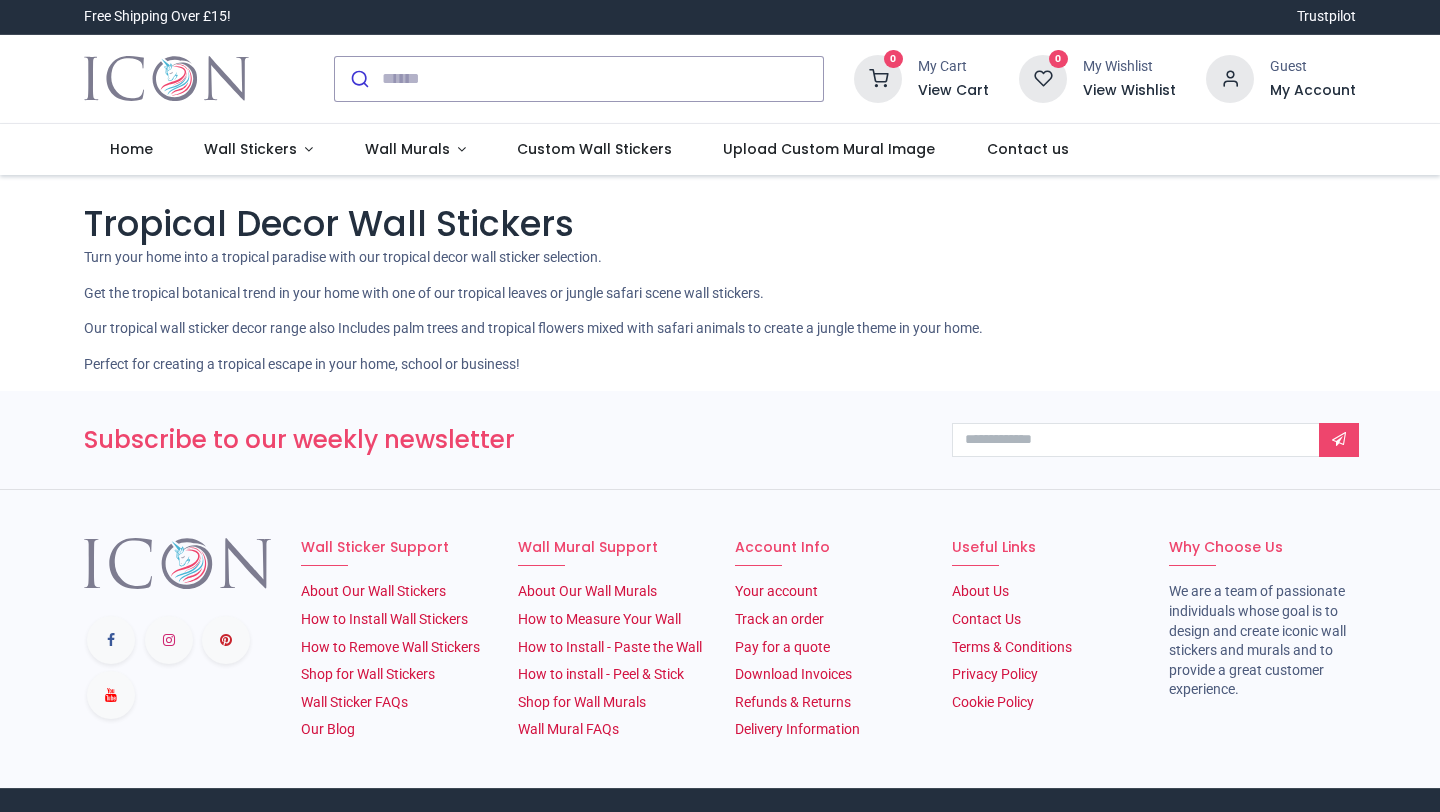 scroll, scrollTop: 0, scrollLeft: 0, axis: both 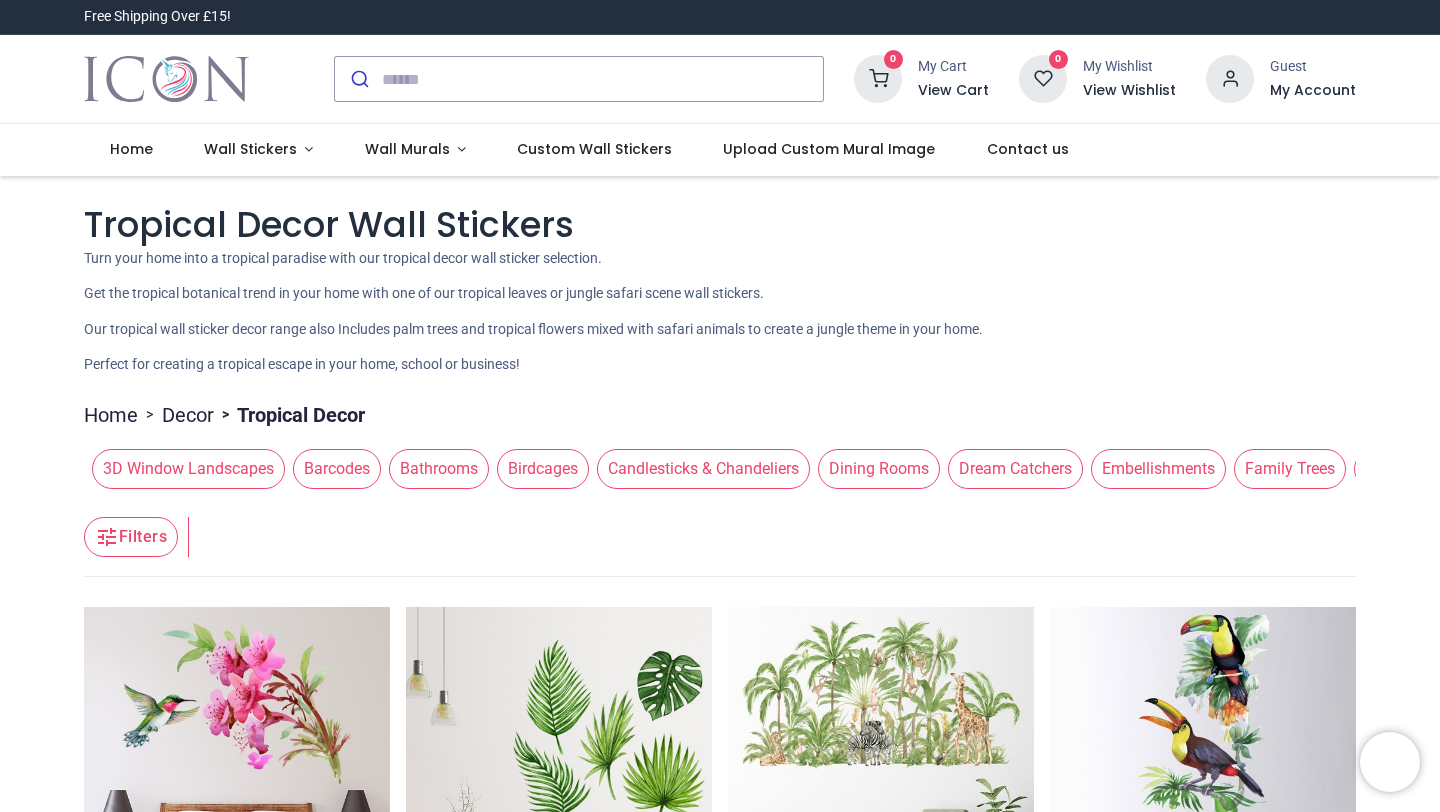 click on "Filters" at bounding box center [131, 537] 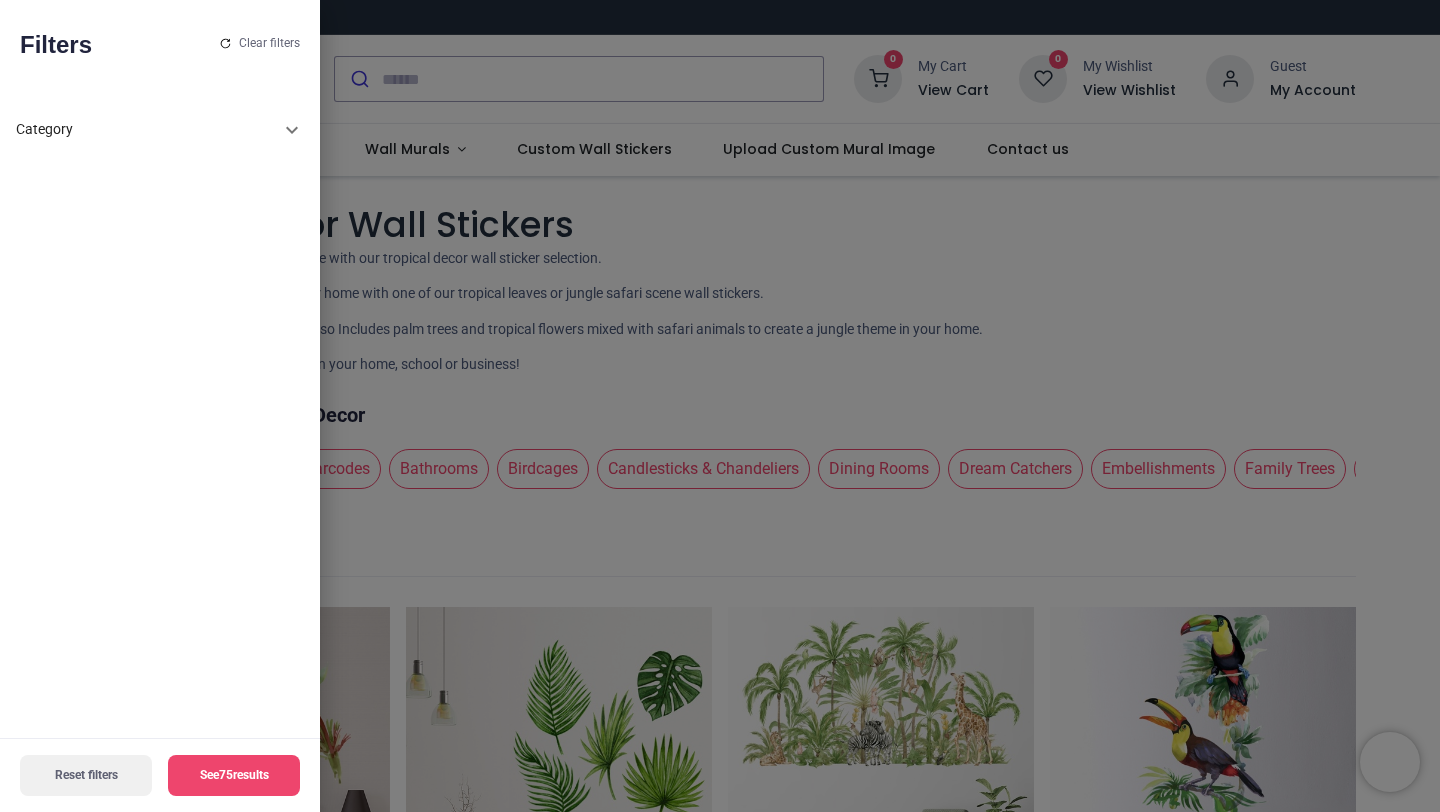 click on "Category" at bounding box center (160, 130) 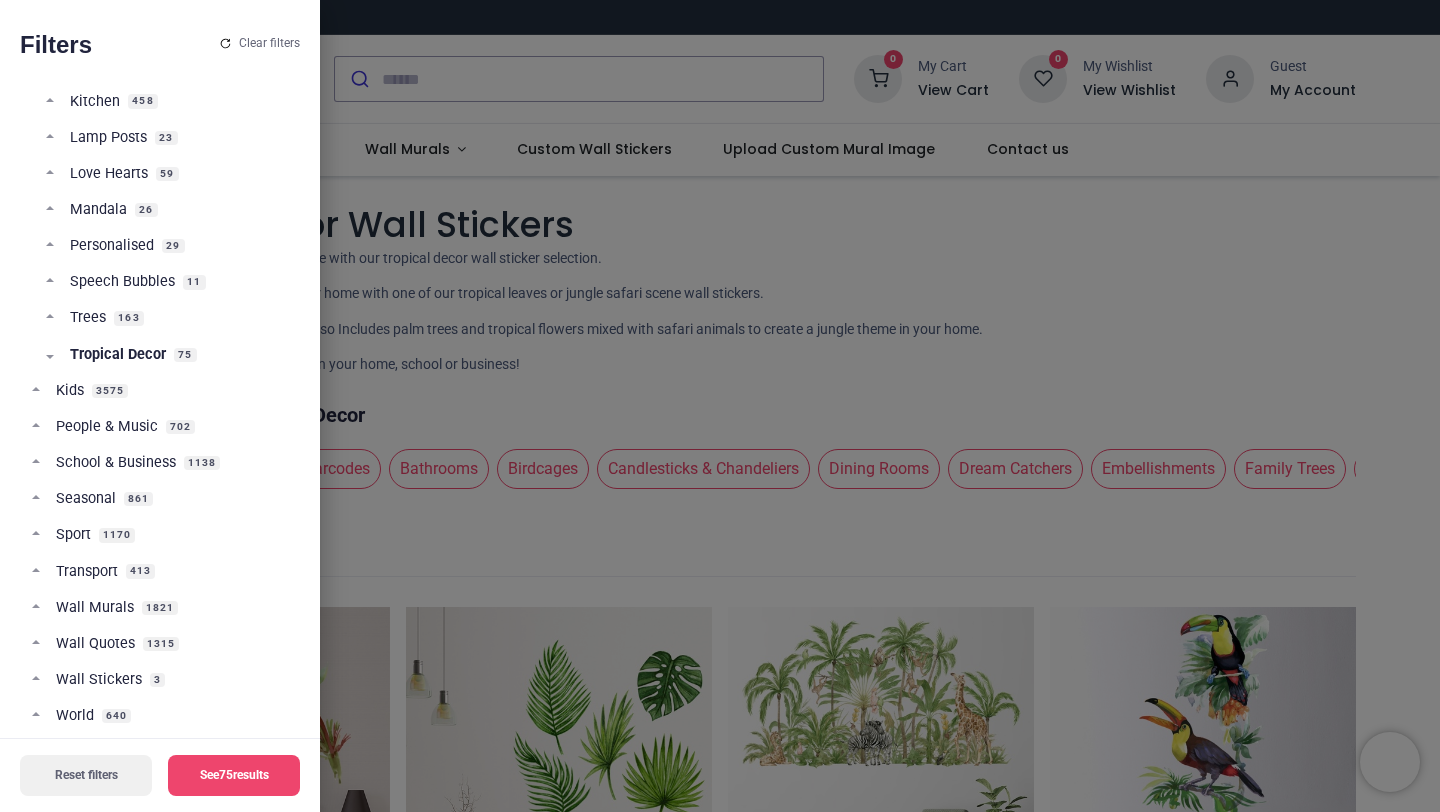 scroll, scrollTop: 700, scrollLeft: 0, axis: vertical 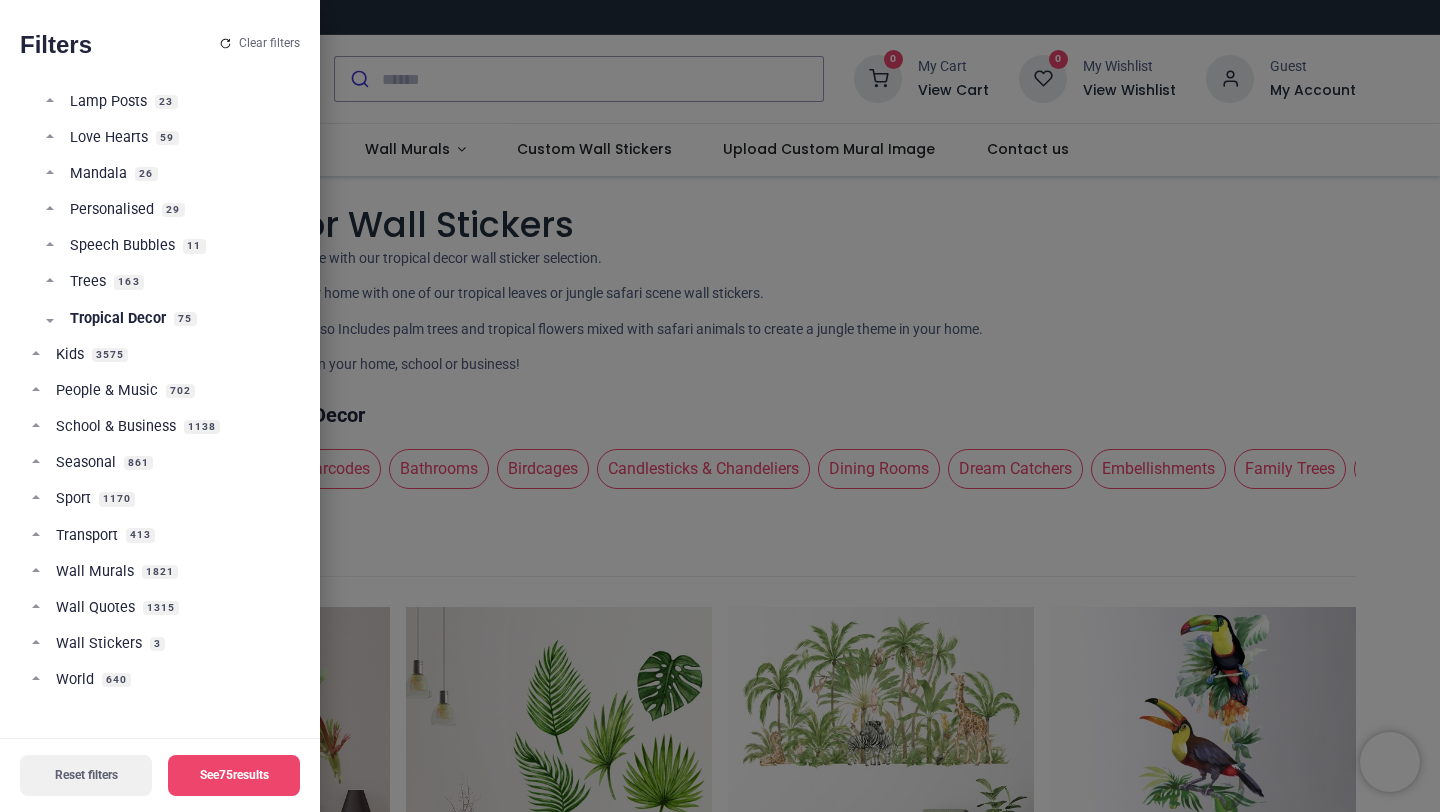 click on "Tropical Decor 75" at bounding box center [167, 327] 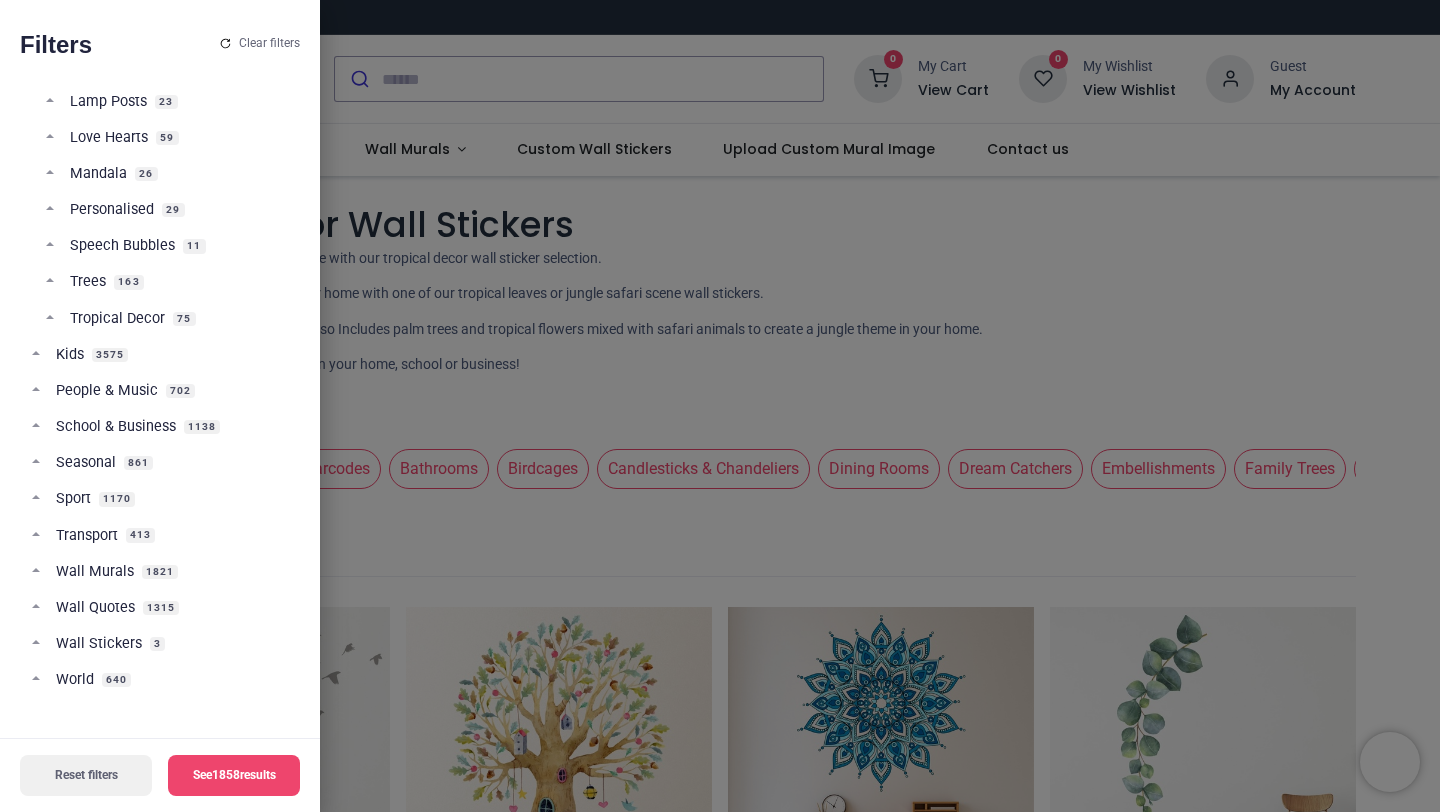 click on "Tropical Decor 75" at bounding box center [167, 327] 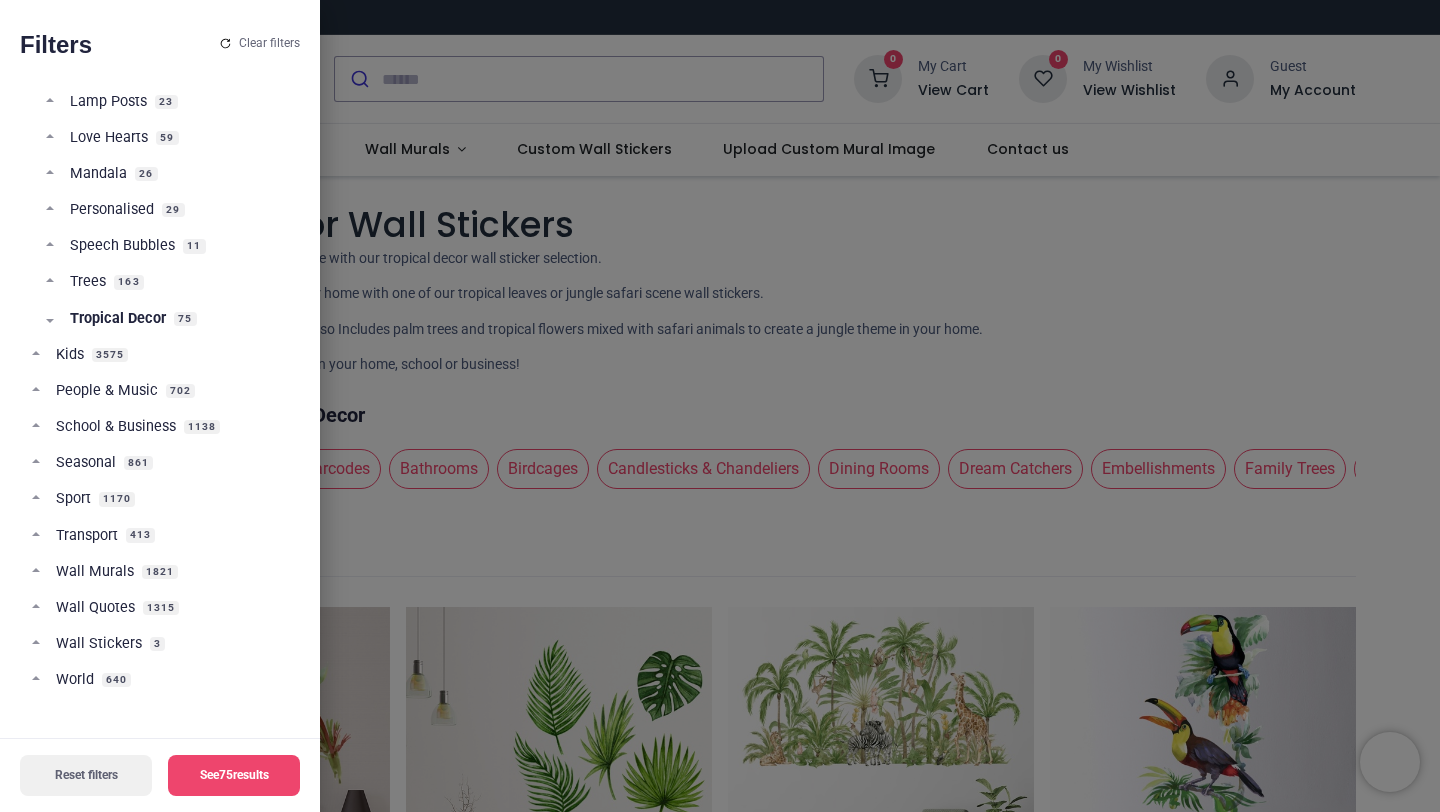 click on "People & Music 702" at bounding box center [160, 399] 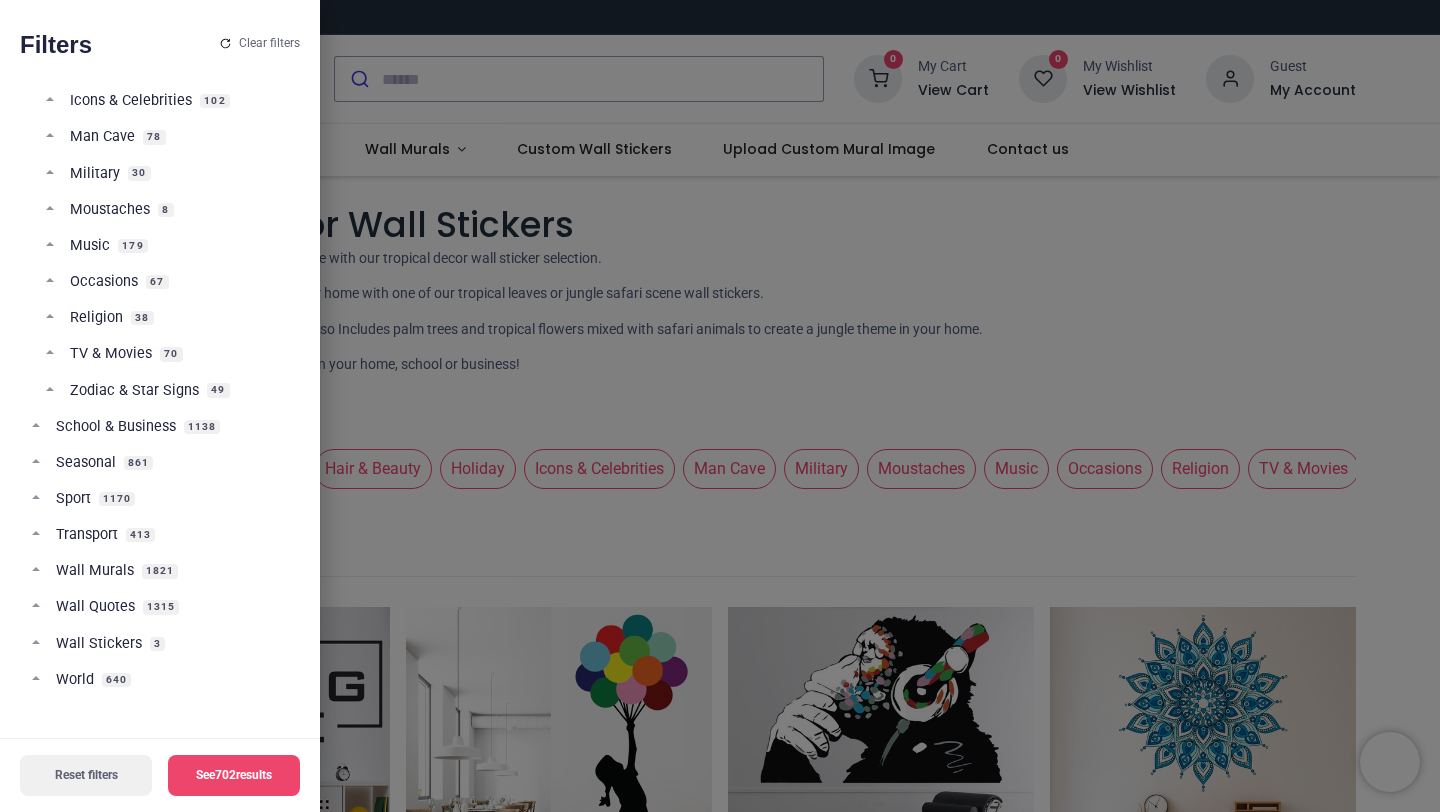 scroll, scrollTop: 375, scrollLeft: 0, axis: vertical 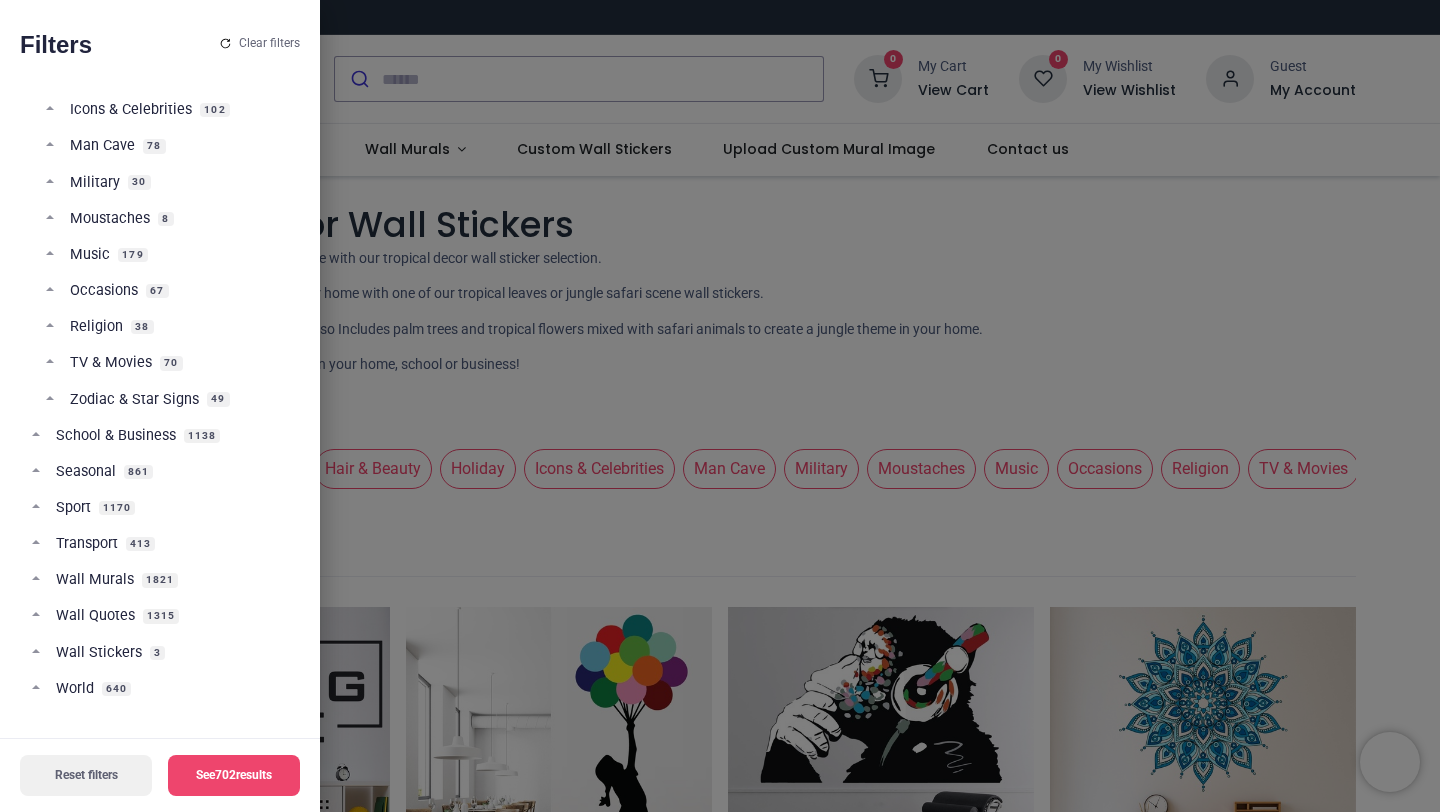 click on "Animal 1361 Decor 1858 Kids 3575 People & Music 702 Angels & Wings 25 Banksy 65 Hair & Beauty 47 Holiday 26 Icons & Celebrities 102 Man Cave 78 Military 30 Moustaches 8 Music 179 Occasions 67 Religion 38 TV & Movies 70 Zodiac & Star Signs 49 School & Business 1138 Seasonal 861 Sport 1170 Transport 413 Wall Murals 1821 Wall Quotes 1315 Wall Stickers 3 World 640" at bounding box center (160, 267) 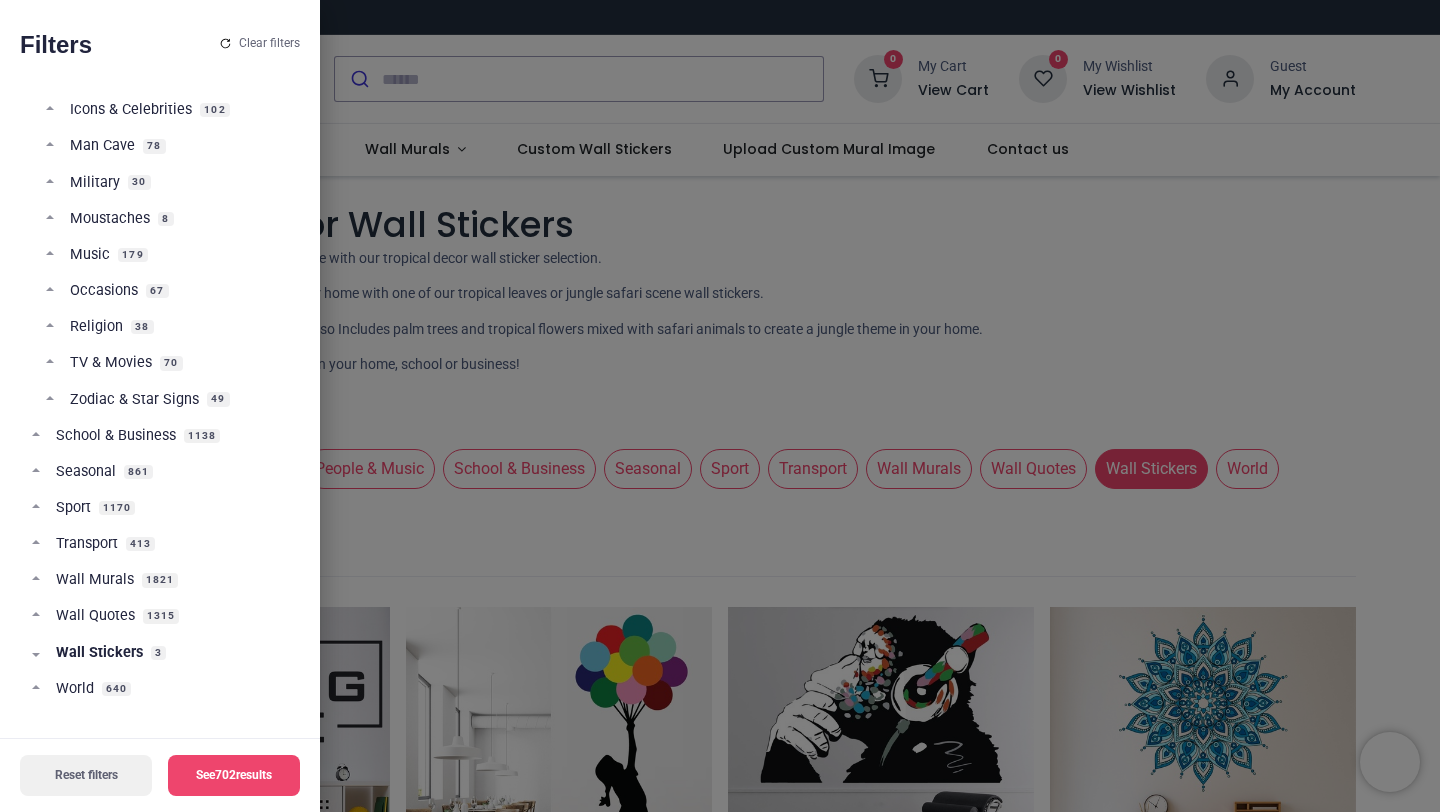 scroll, scrollTop: 0, scrollLeft: 0, axis: both 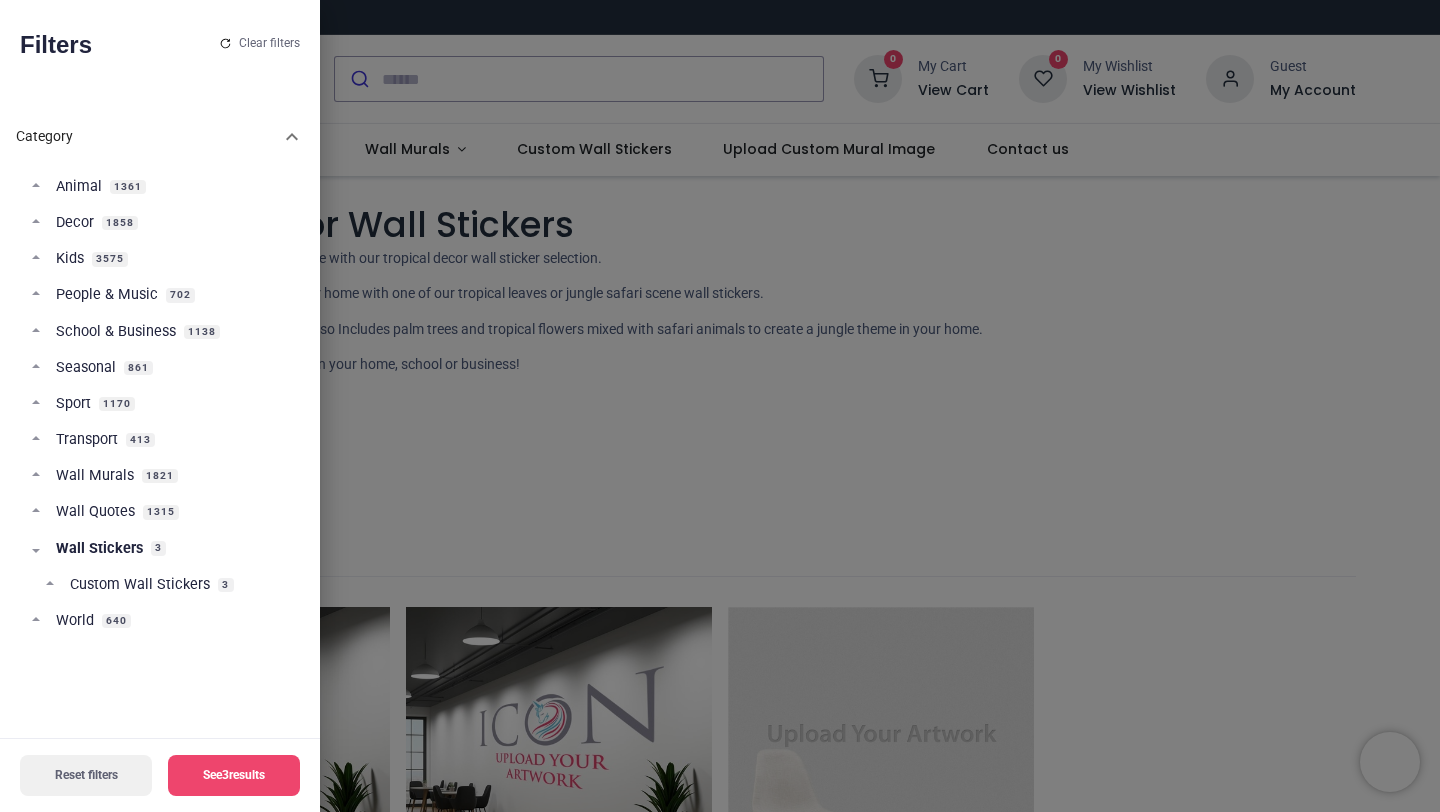 click on "Wall Stickers 3" at bounding box center (160, 557) 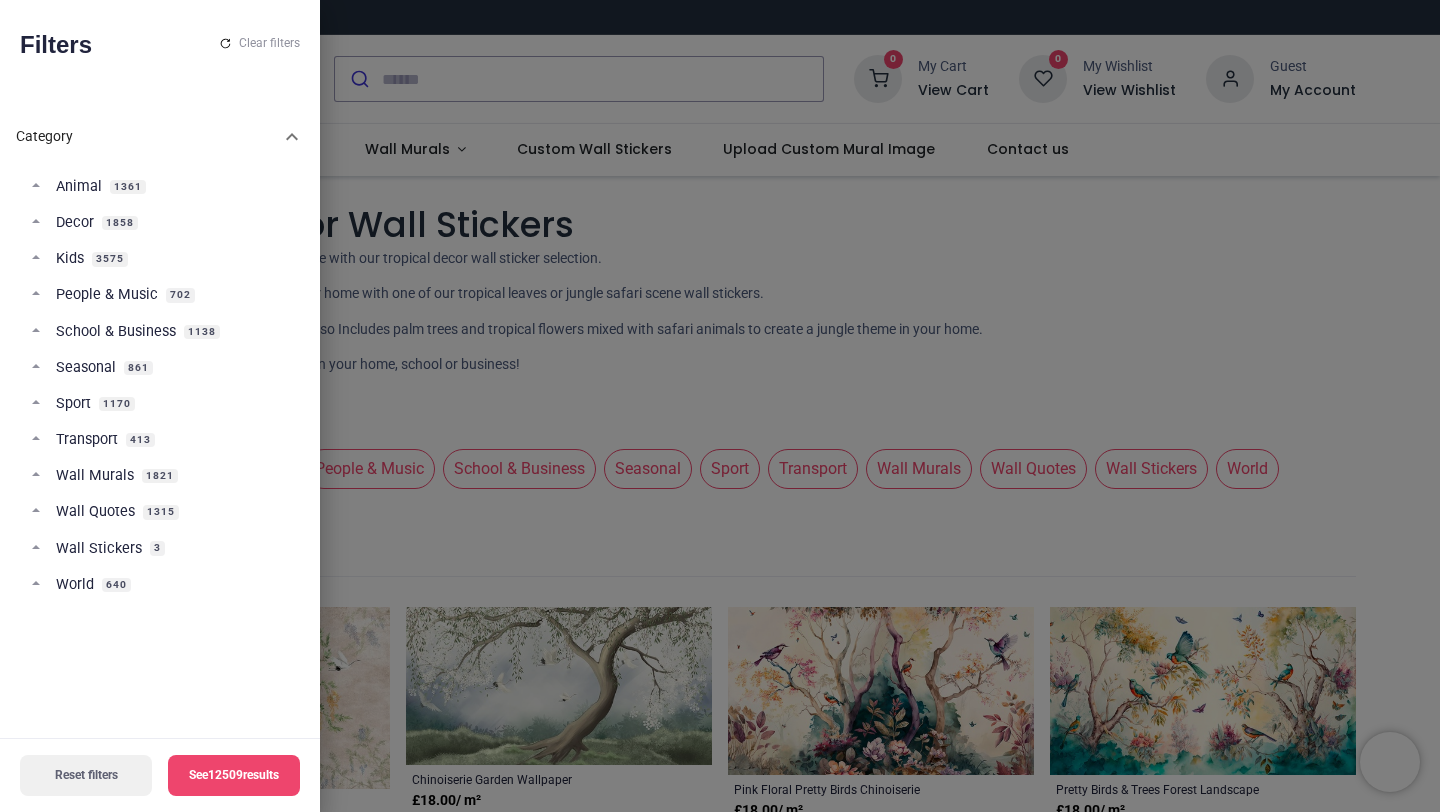 click on "Wall Murals 1821" at bounding box center (160, 484) 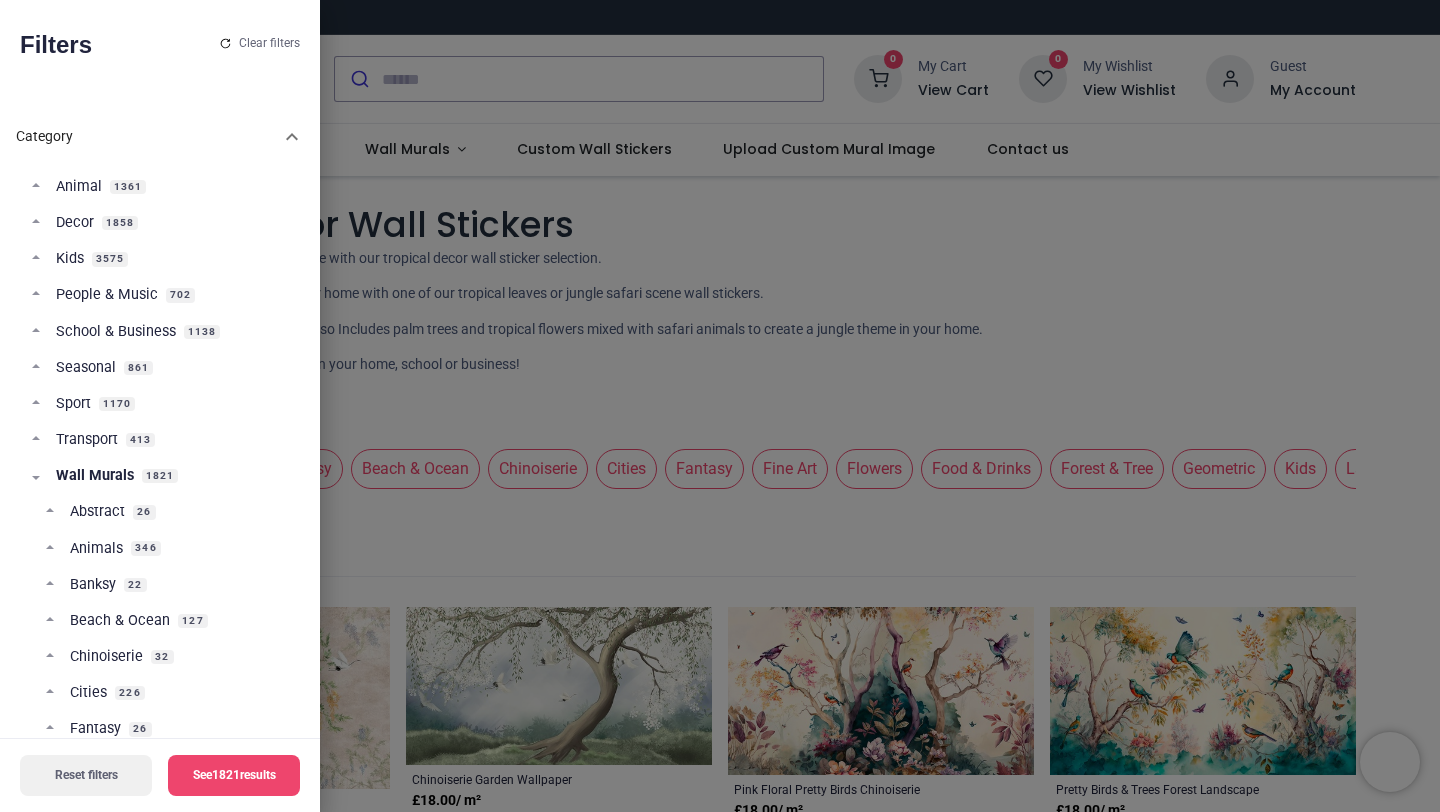 click on "Wall Murals 1821" at bounding box center [160, 484] 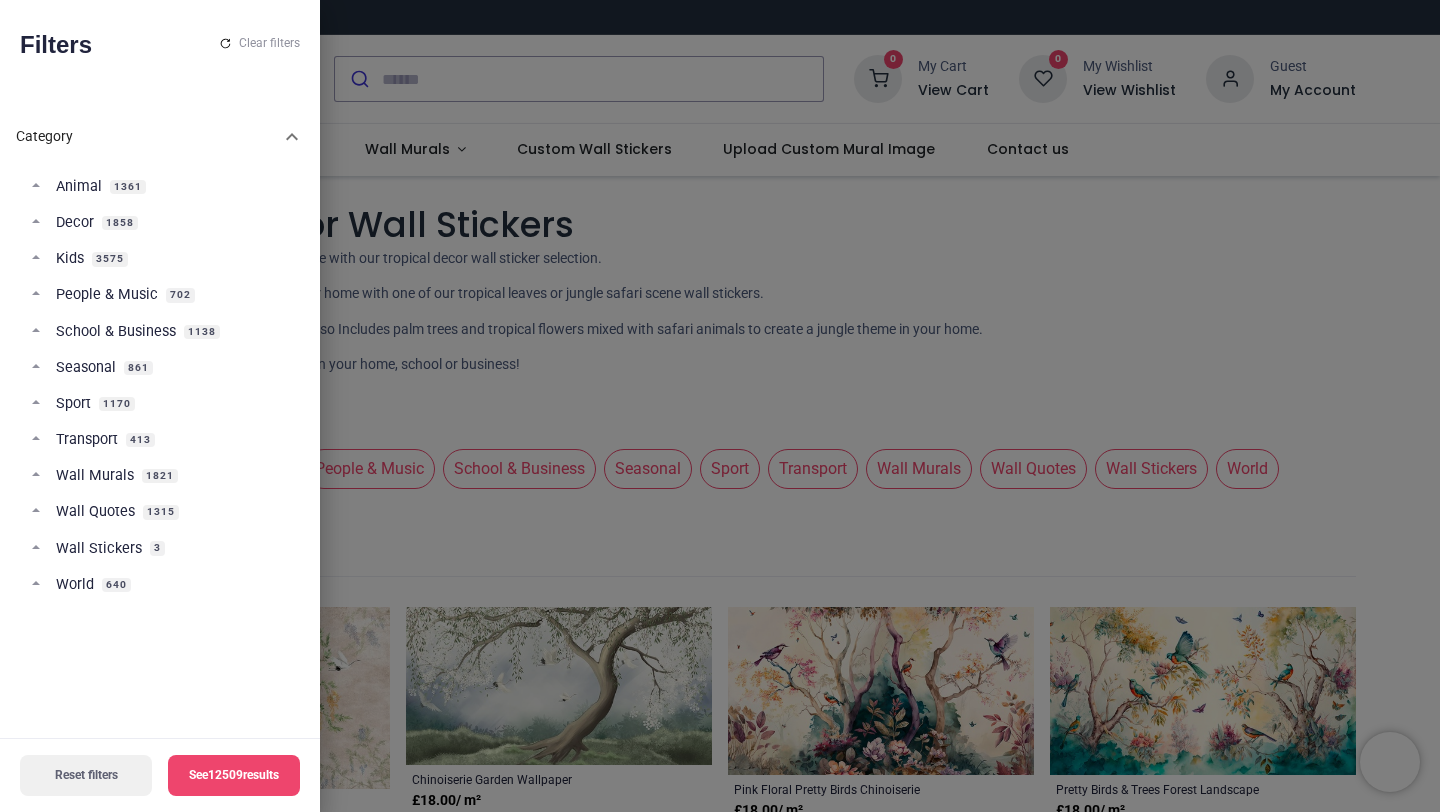 click on "Transport 413" at bounding box center (160, 448) 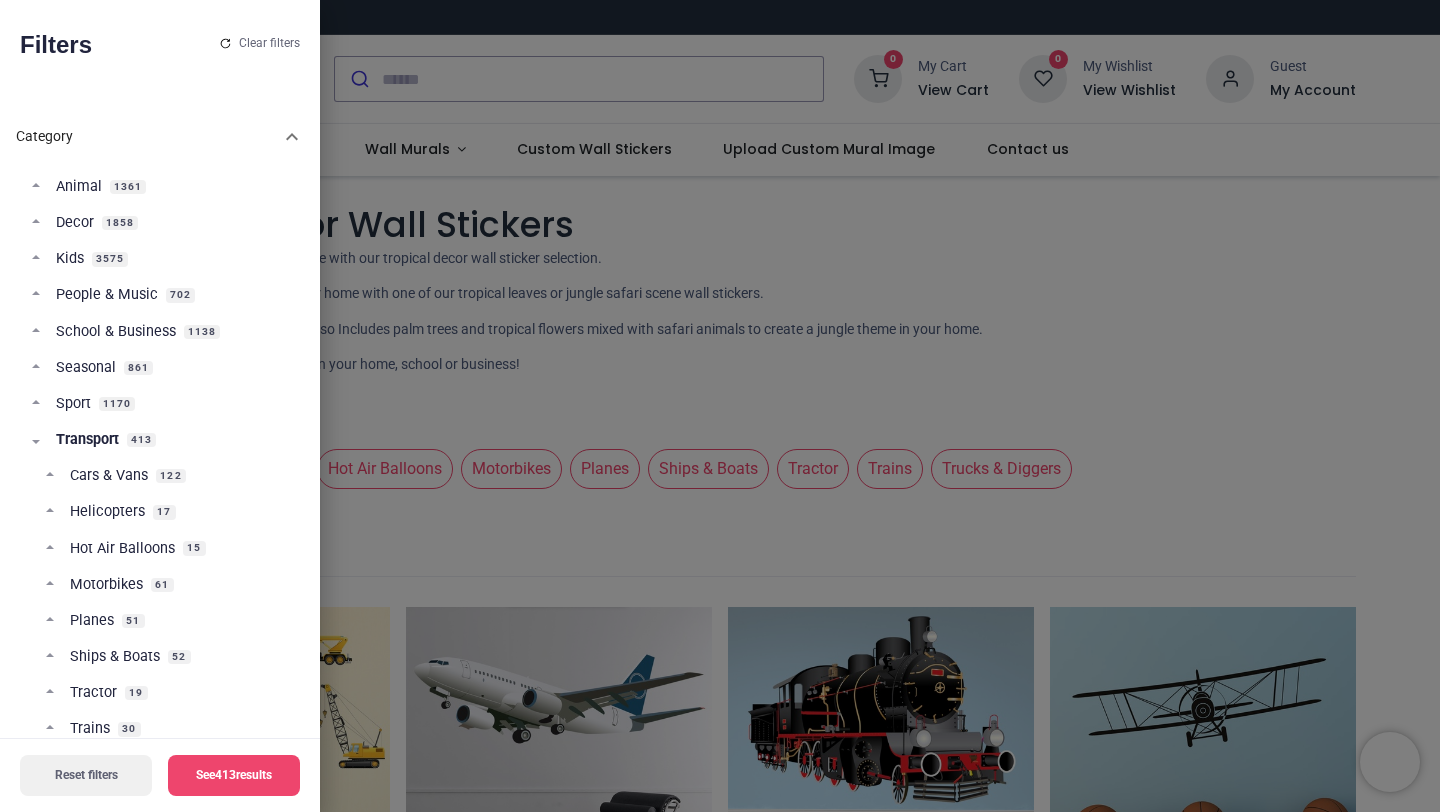 click on "Transport 413" at bounding box center (160, 448) 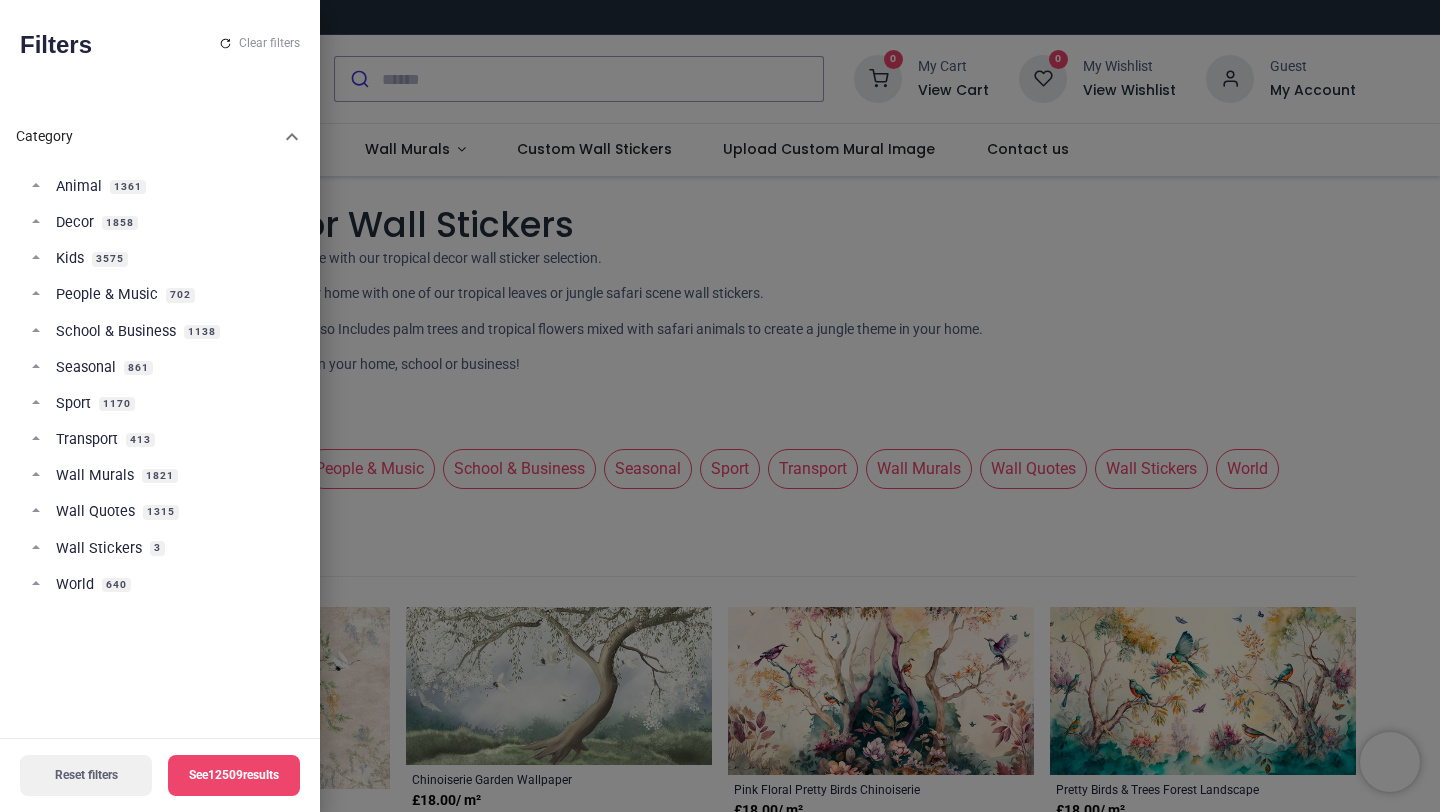 click on "Sport 1170" at bounding box center (160, 412) 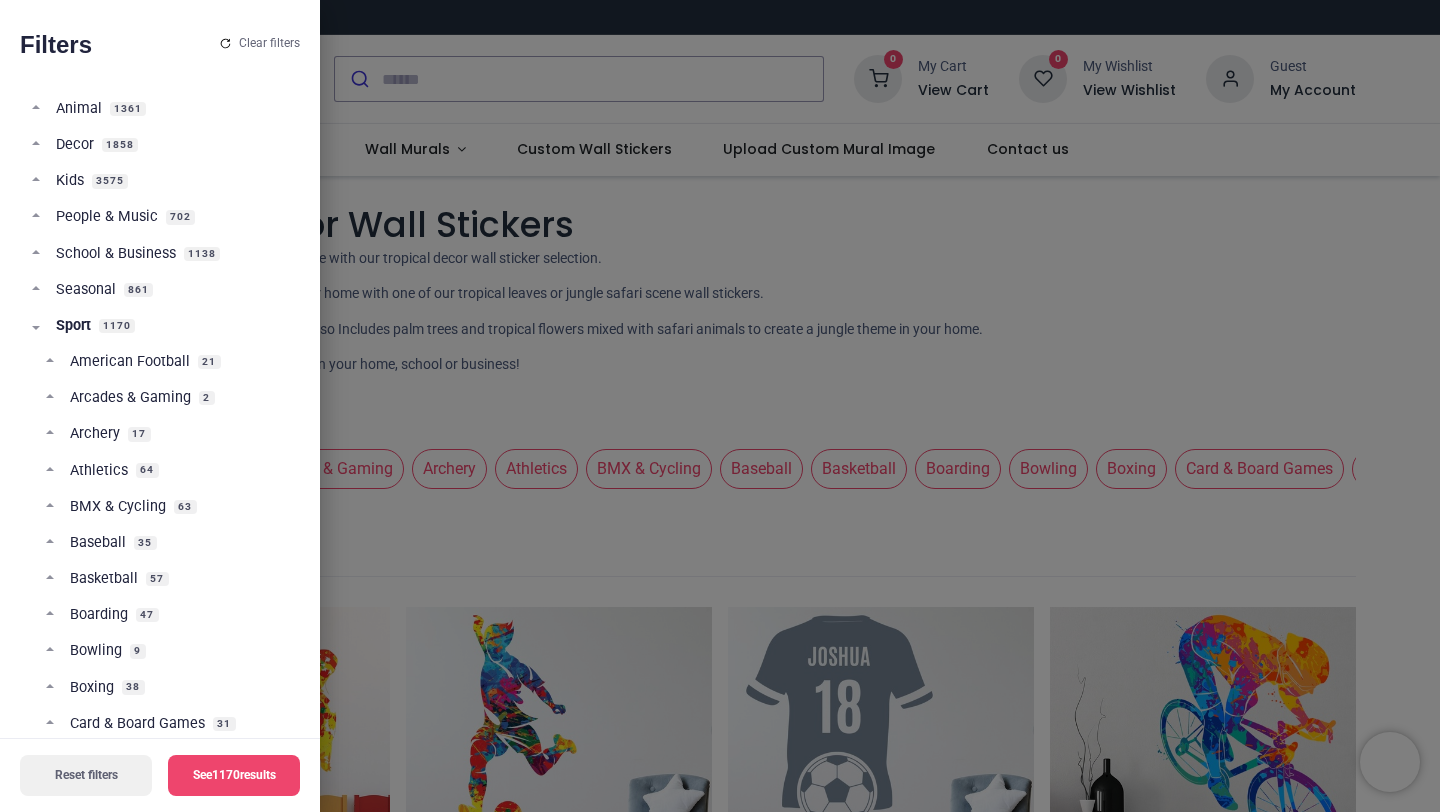 scroll, scrollTop: 0, scrollLeft: 0, axis: both 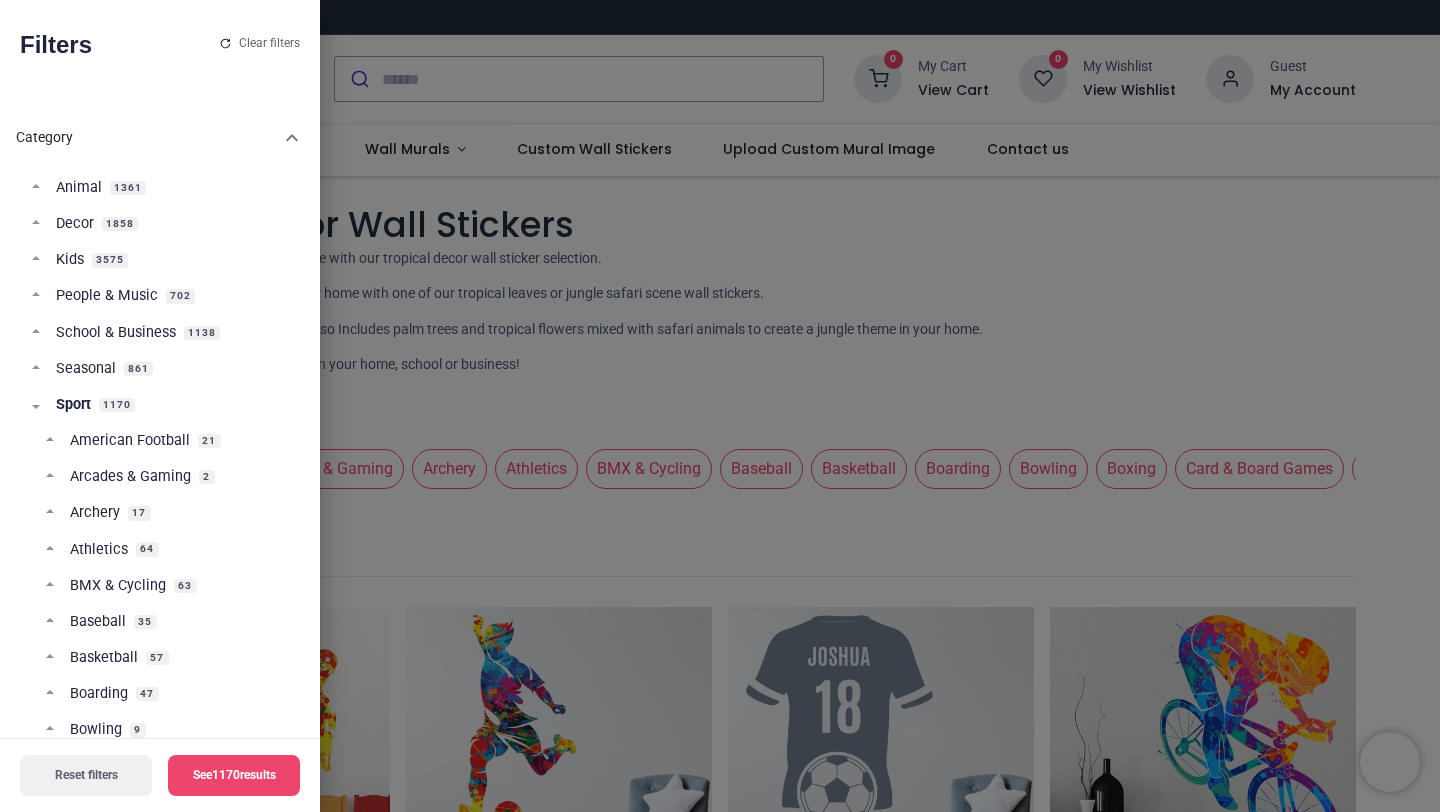 click on "Seasonal 861" at bounding box center (160, 377) 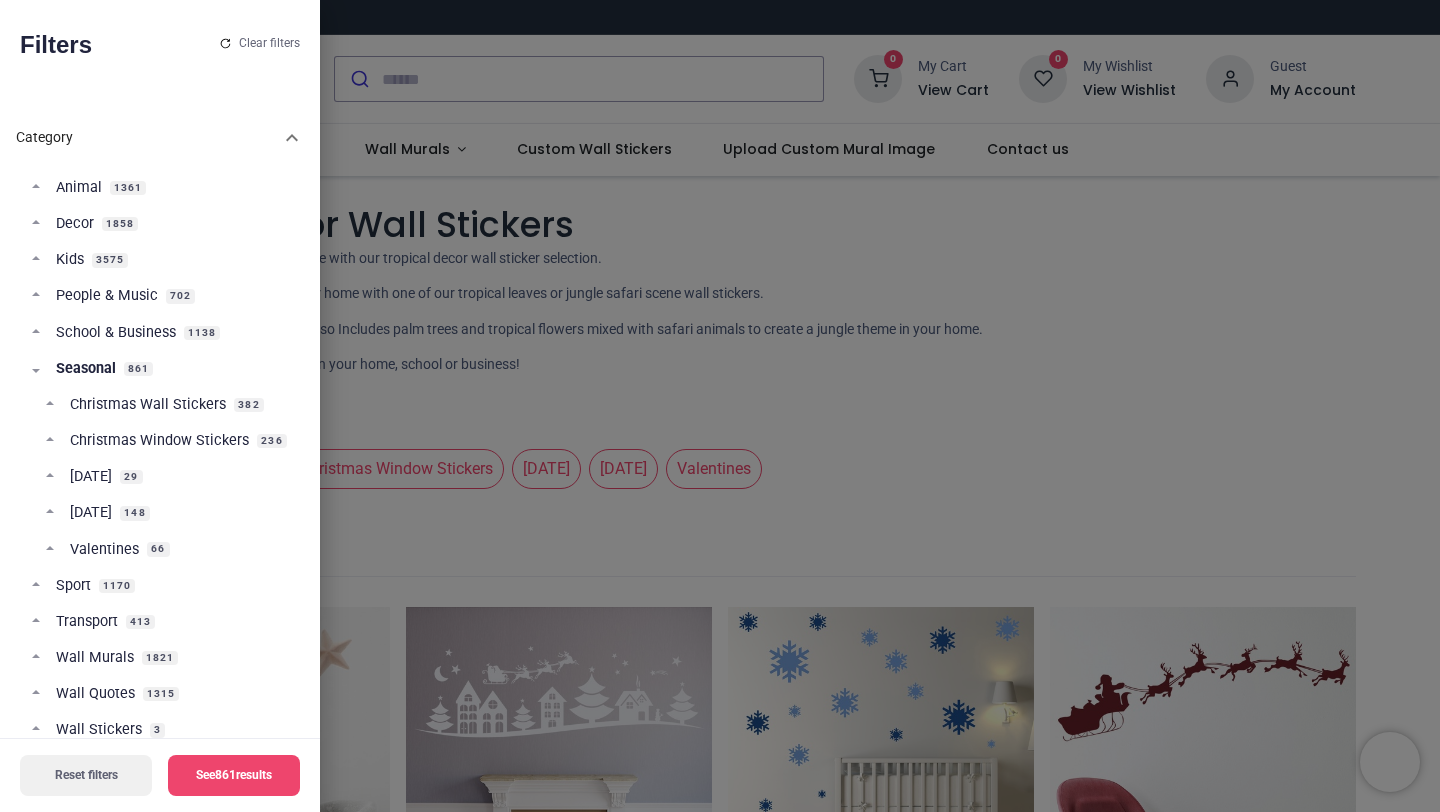 click on "School & Business 1138" at bounding box center [160, 341] 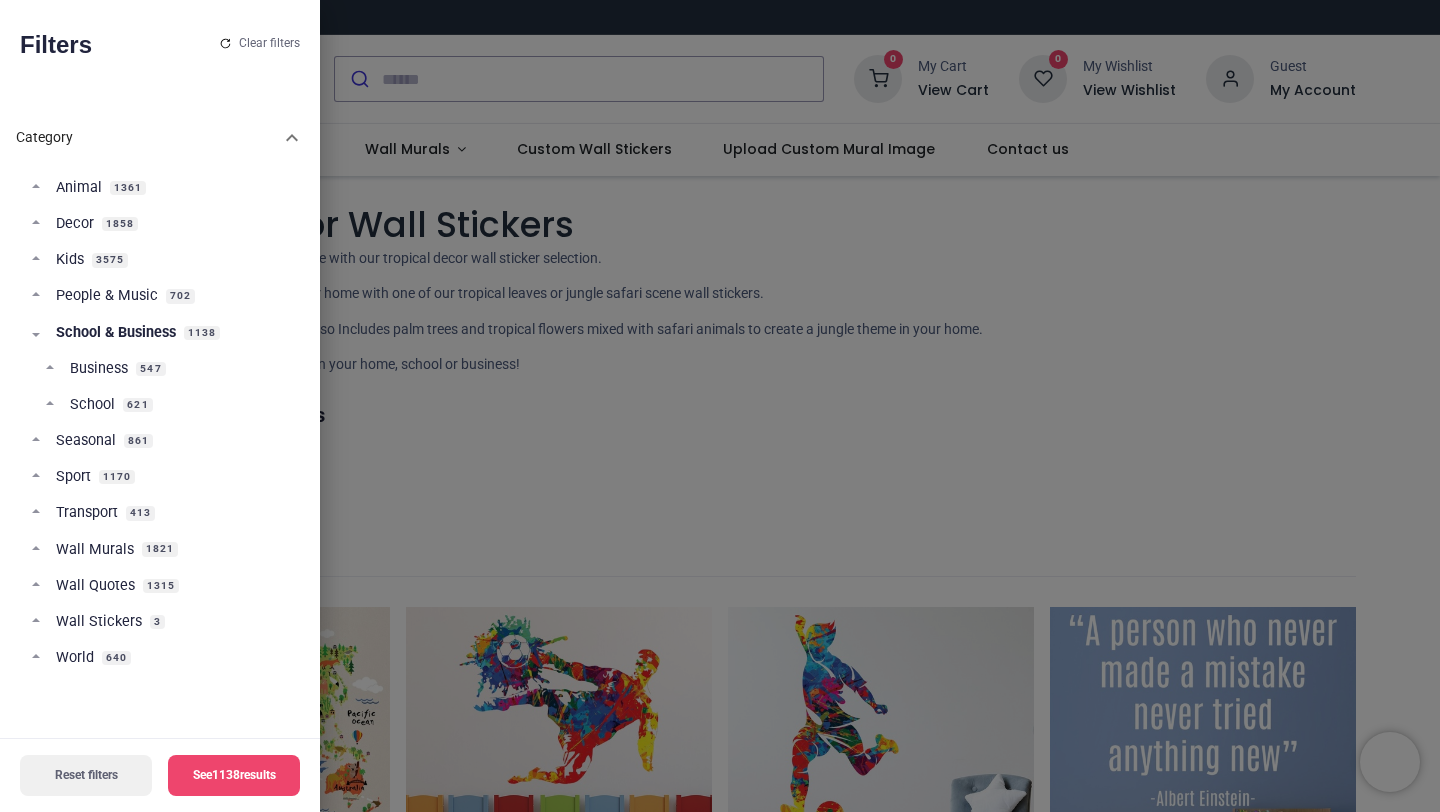 click on "People & Music 702" at bounding box center [160, 304] 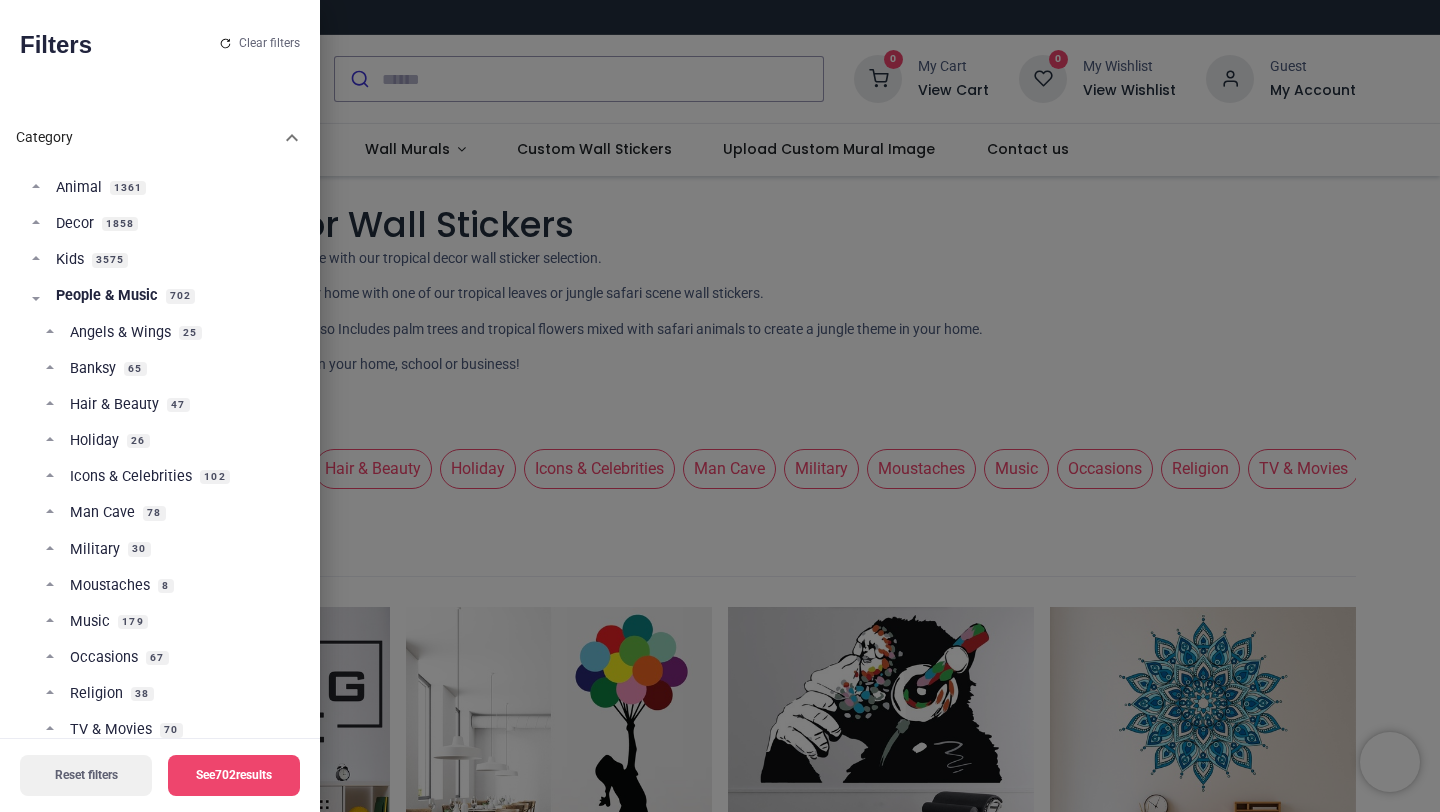 click on "Kids 3575" at bounding box center (160, 268) 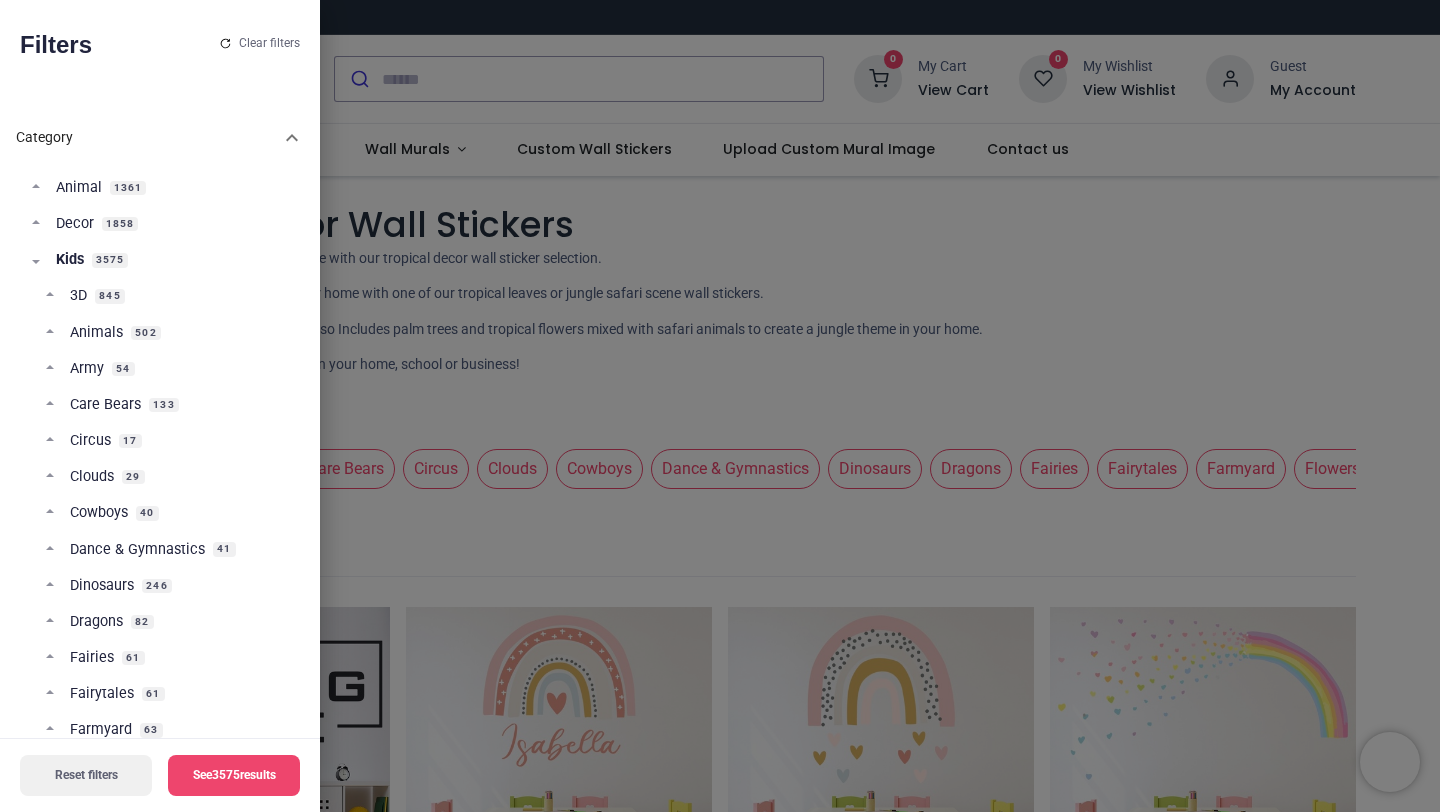 click on "3D" at bounding box center [78, 296] 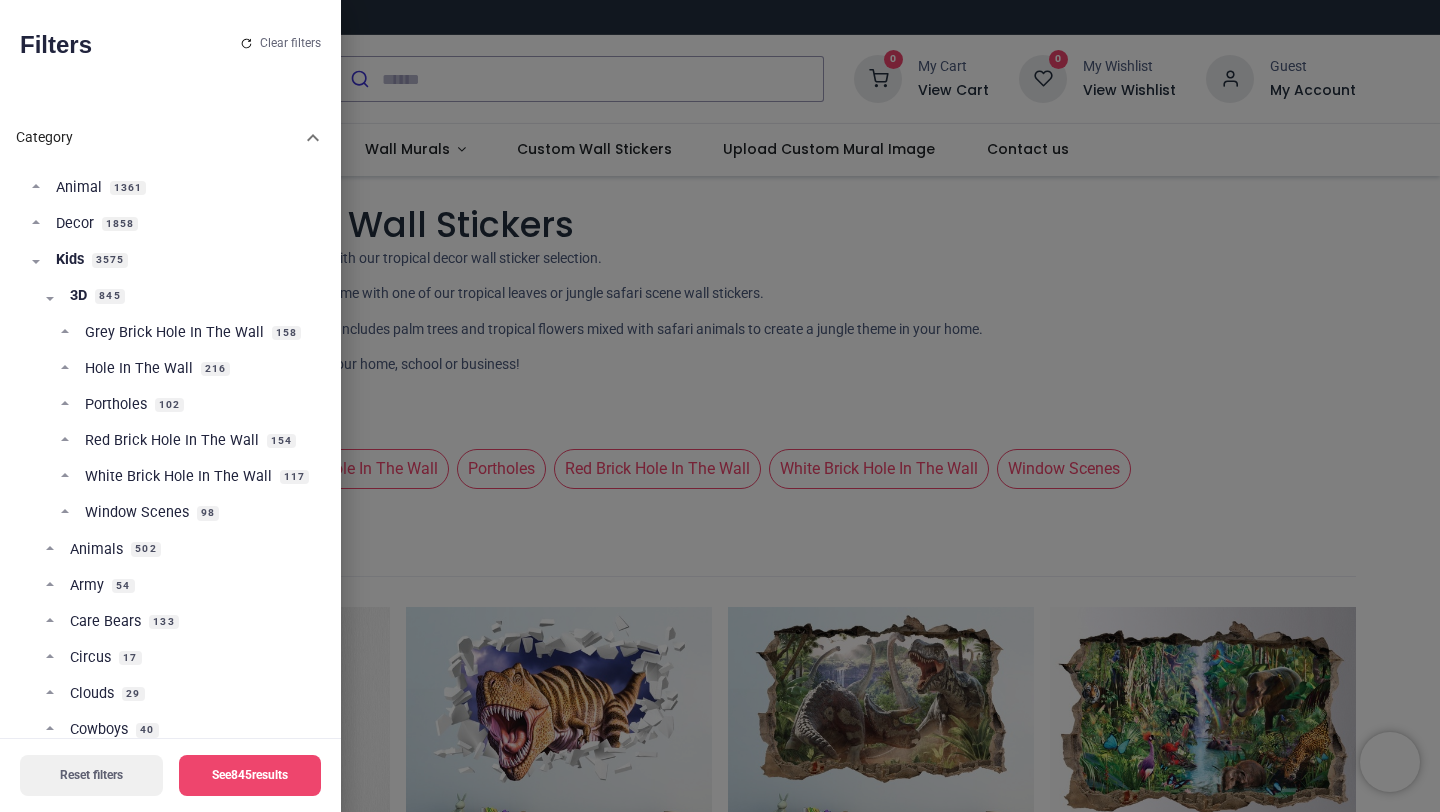 click at bounding box center [720, 406] 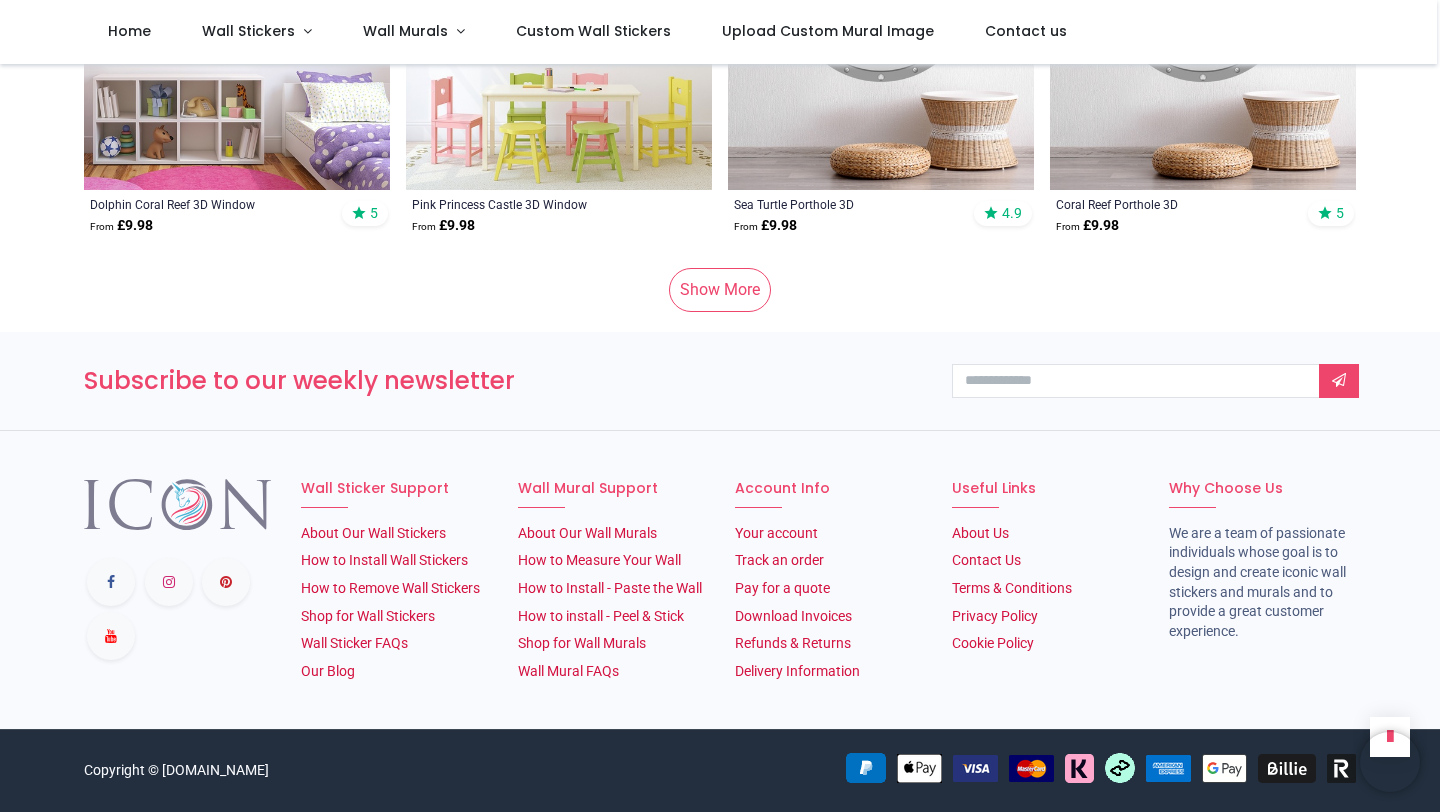 scroll, scrollTop: 864, scrollLeft: 0, axis: vertical 